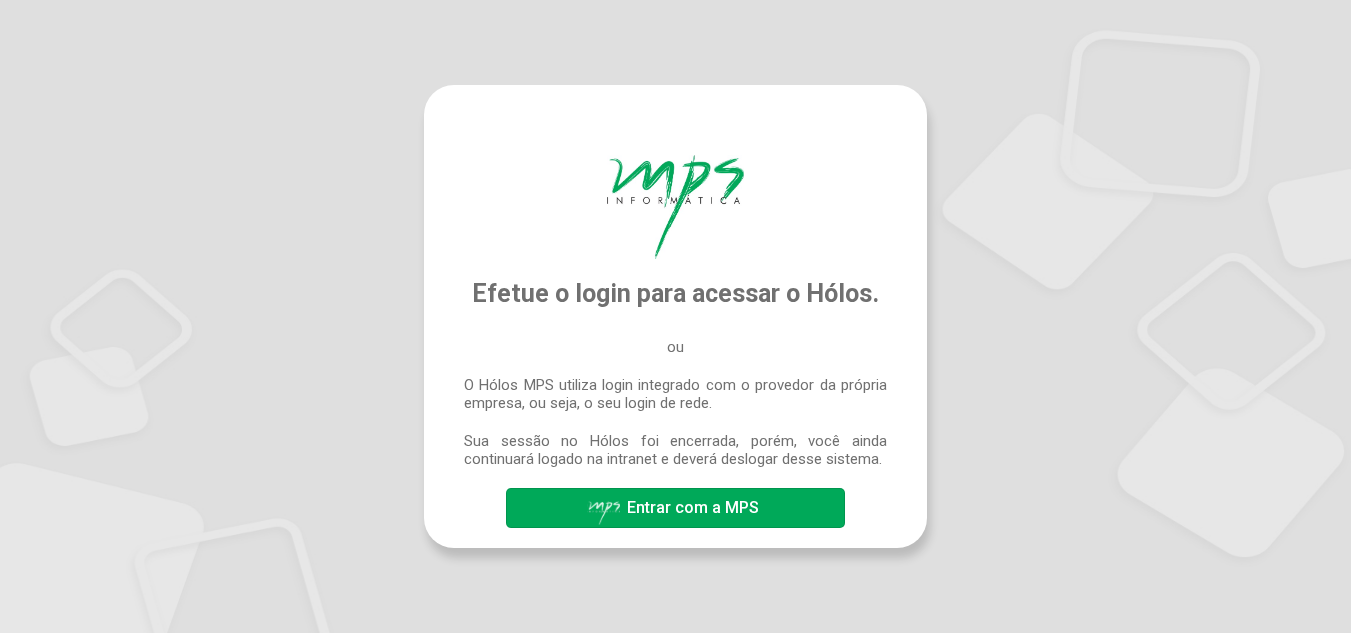 scroll, scrollTop: 0, scrollLeft: 0, axis: both 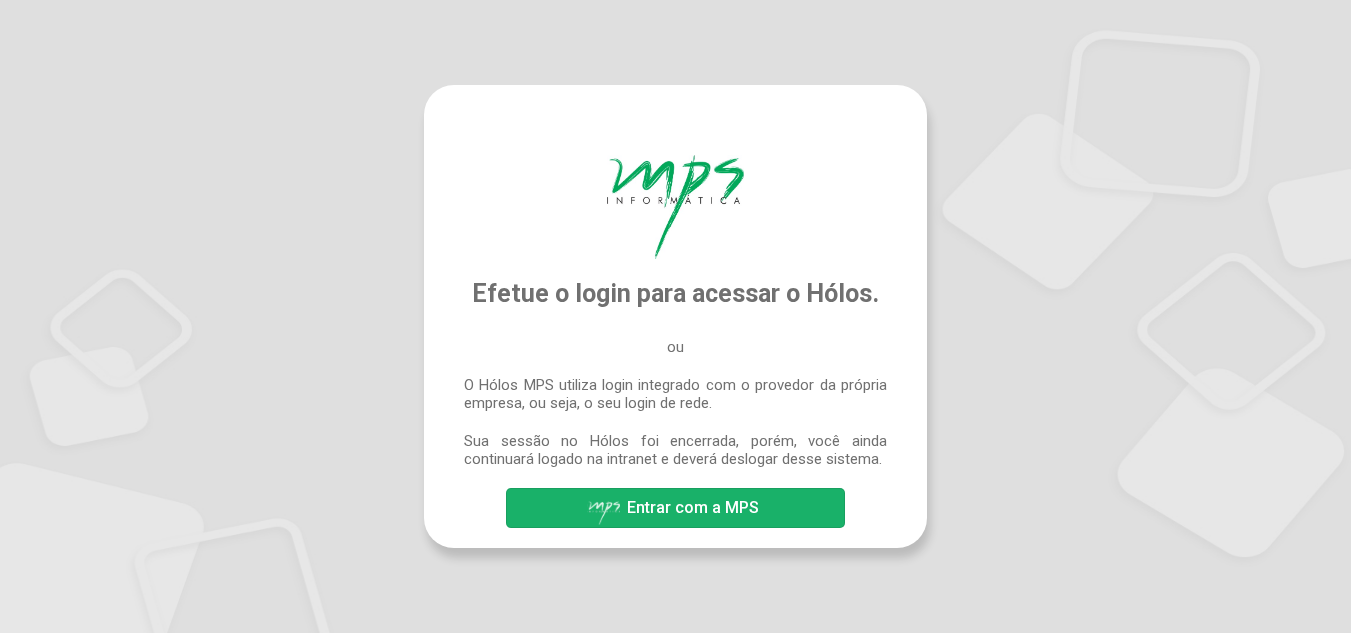 click on "Entrar com a MPS" at bounding box center (693, 507) 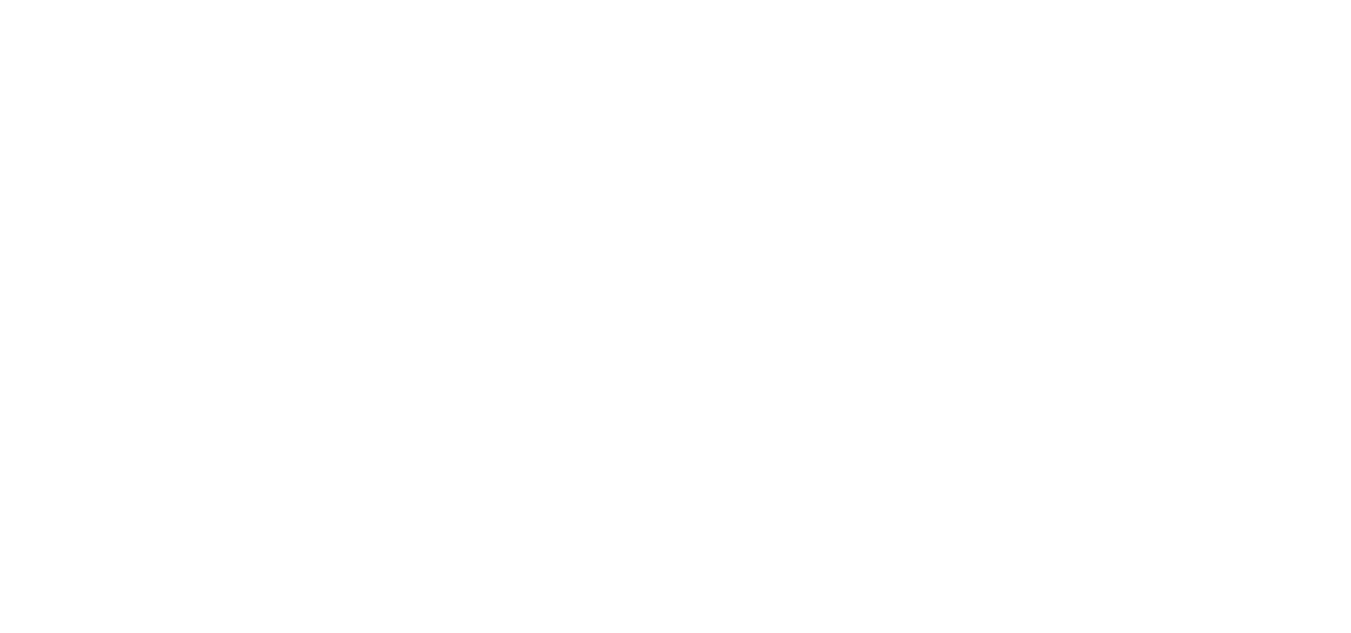 scroll, scrollTop: 0, scrollLeft: 0, axis: both 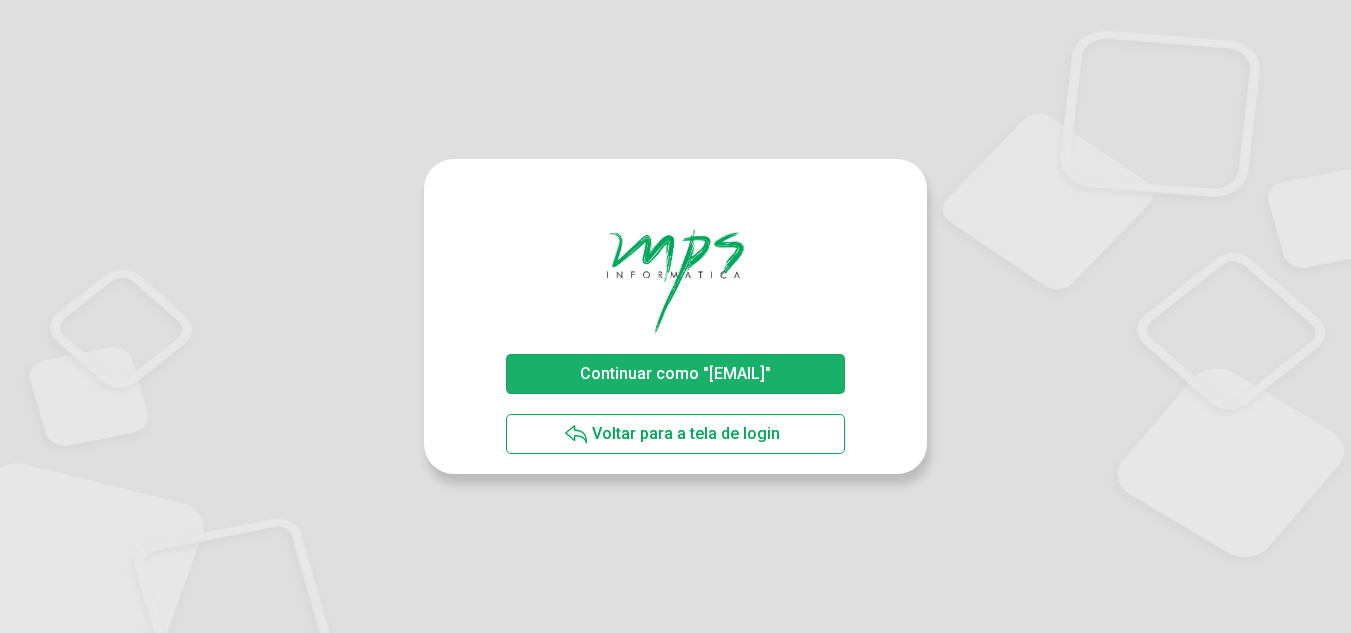 click on "Continuar como "[EMAIL]"" at bounding box center (675, 373) 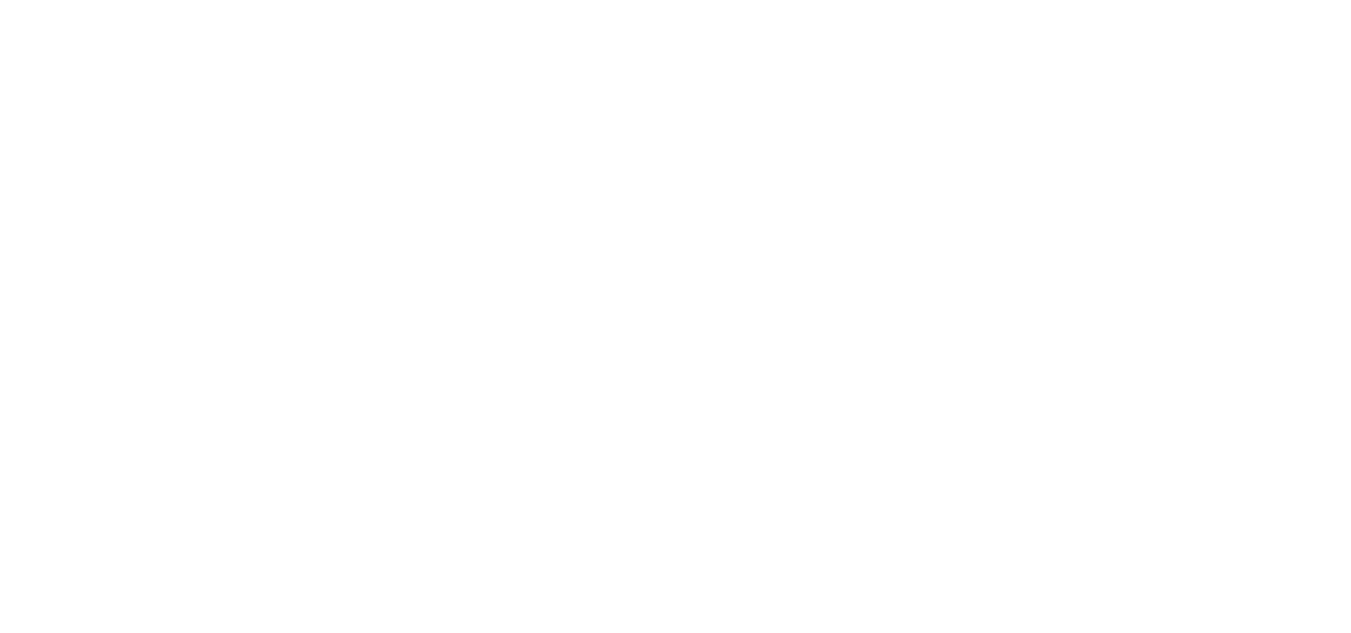 scroll, scrollTop: 0, scrollLeft: 0, axis: both 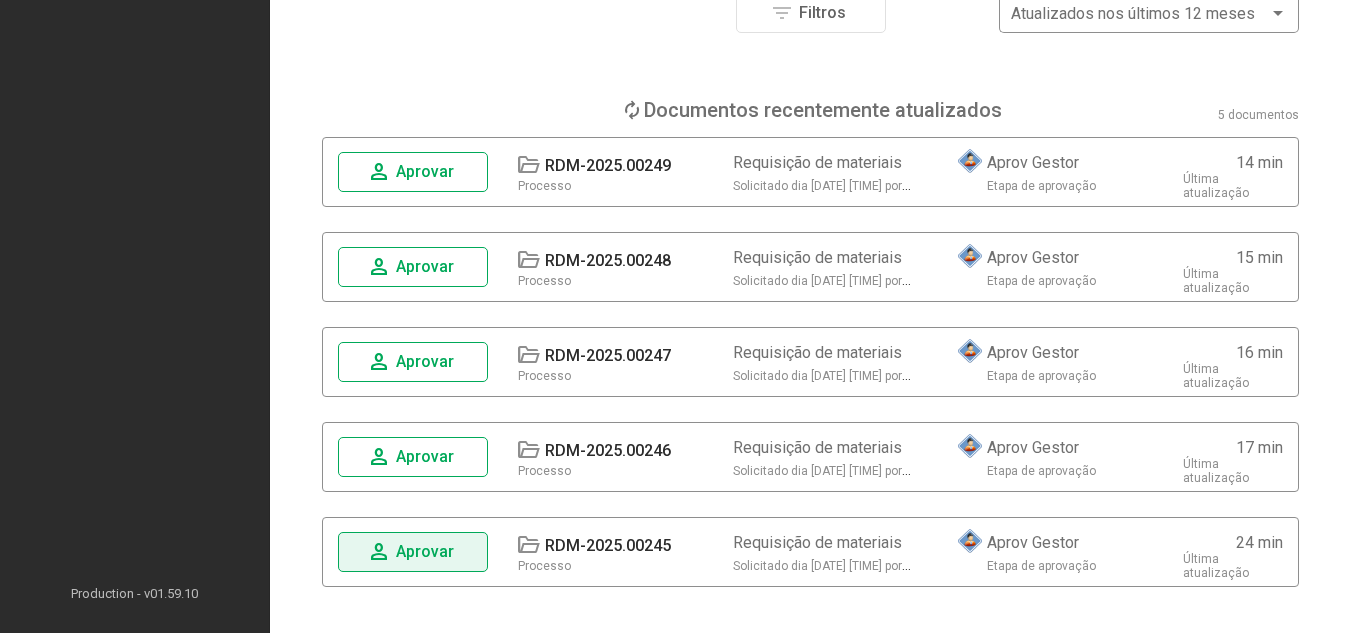 click on "Aprovar" at bounding box center [425, 551] 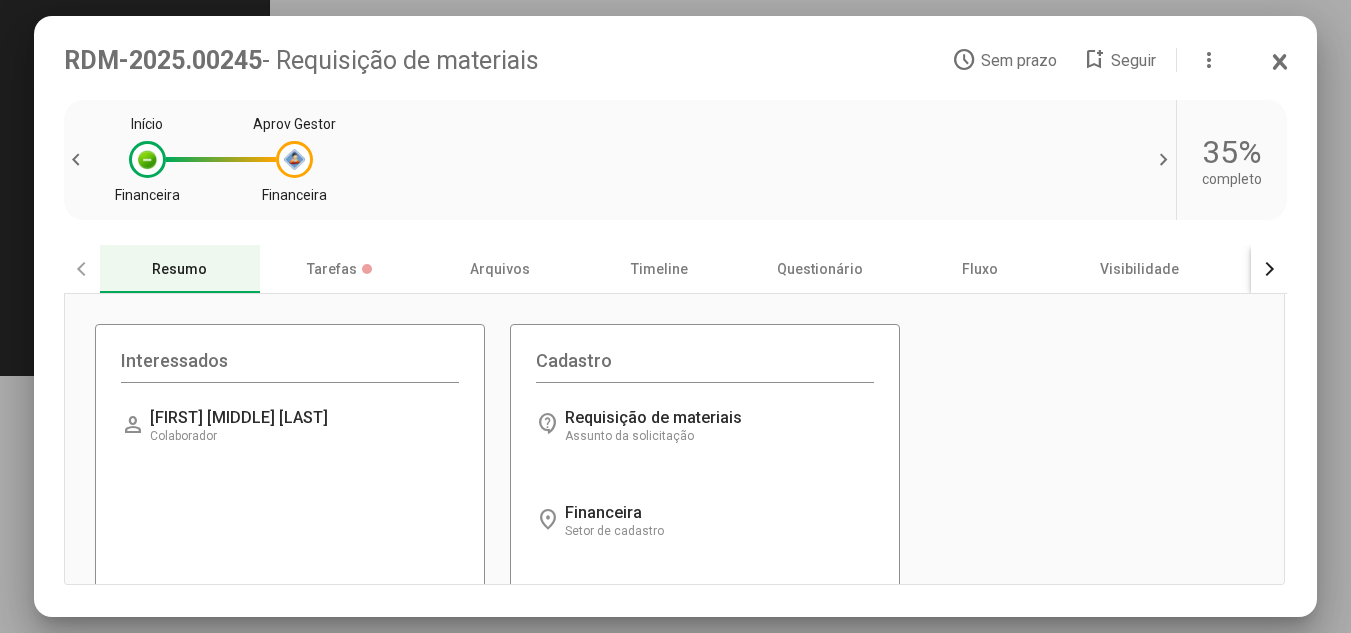 scroll, scrollTop: 0, scrollLeft: 0, axis: both 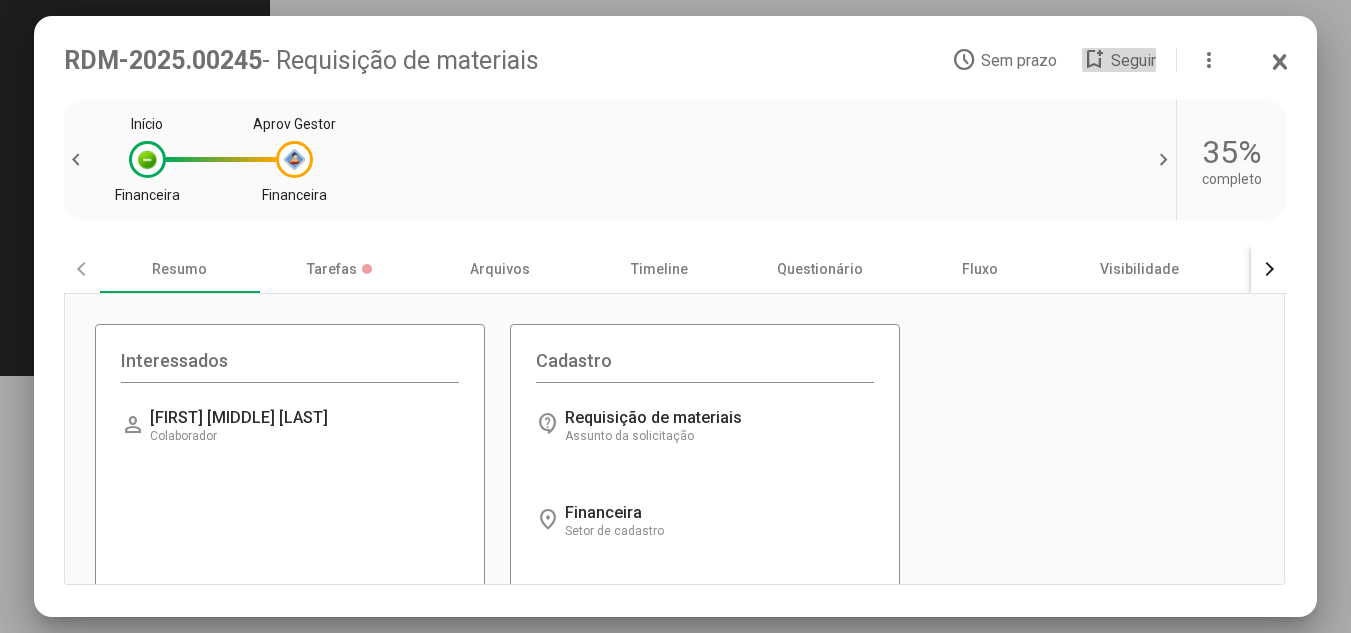 click on "Seguir" 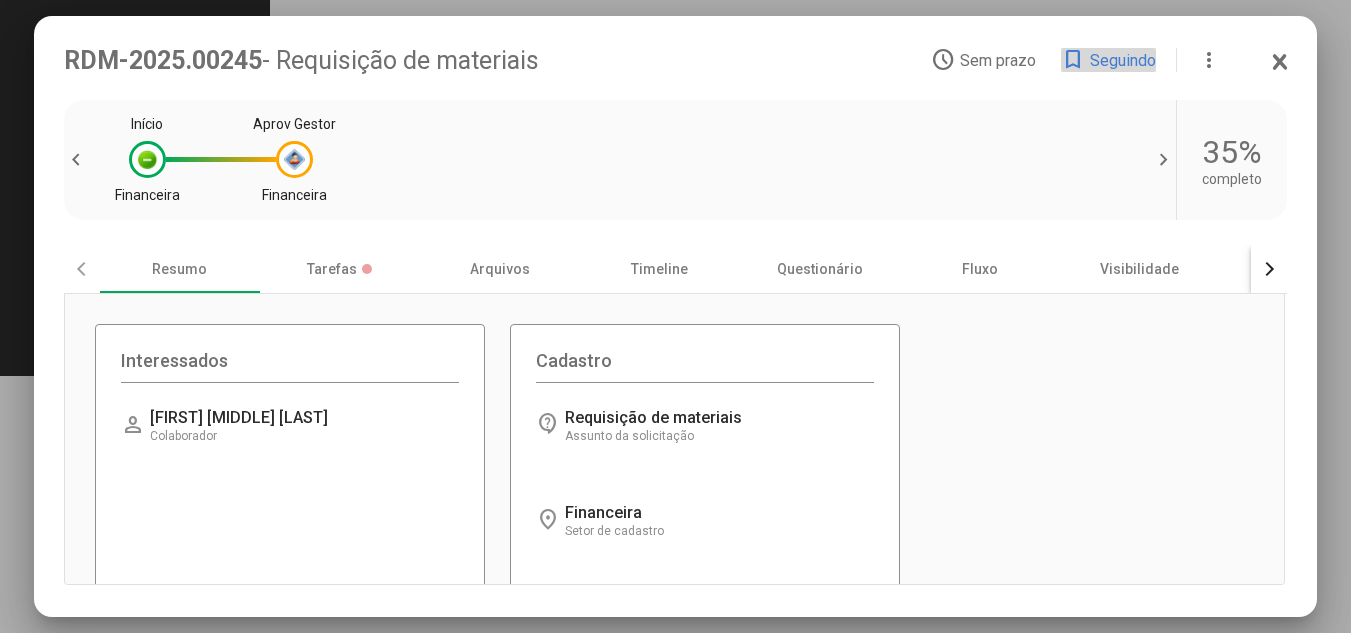 click on "Seguindo" 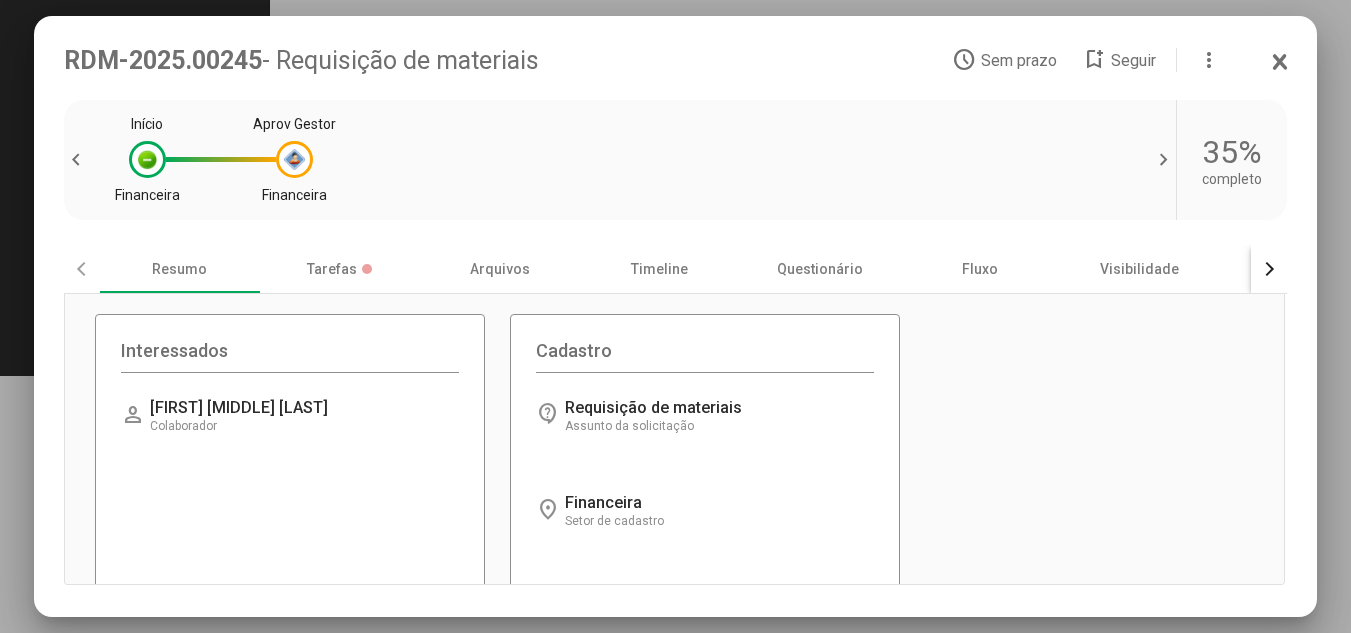 scroll, scrollTop: 0, scrollLeft: 0, axis: both 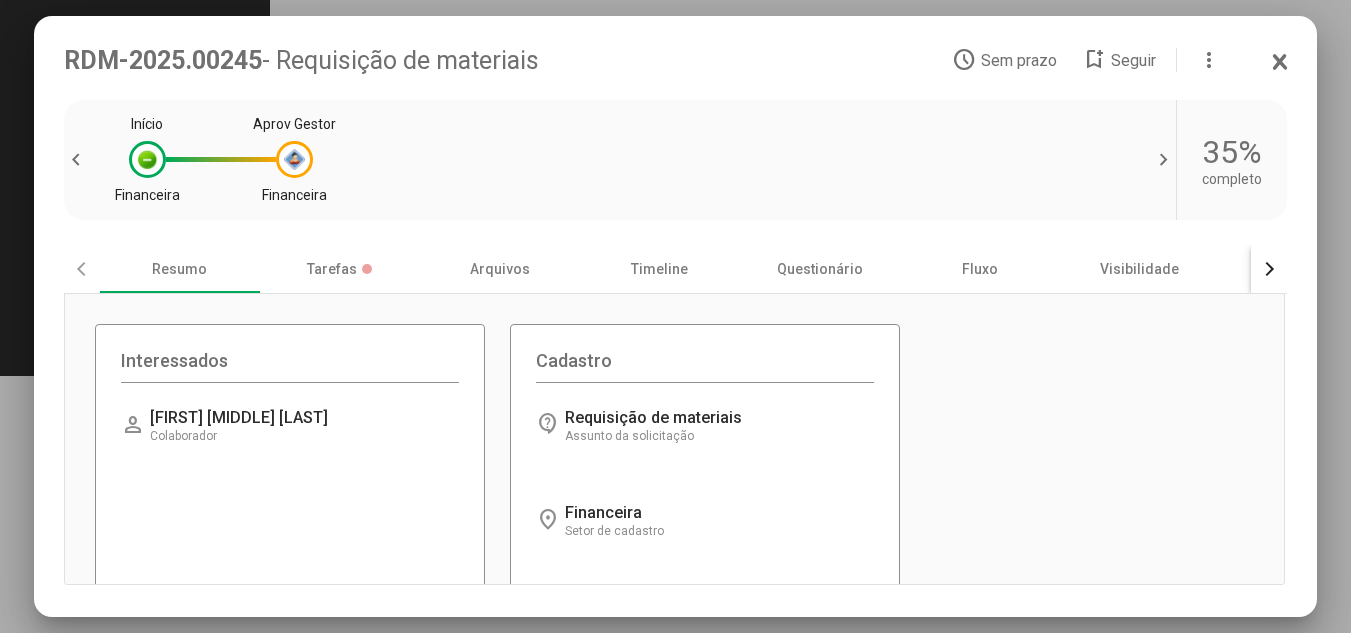 click 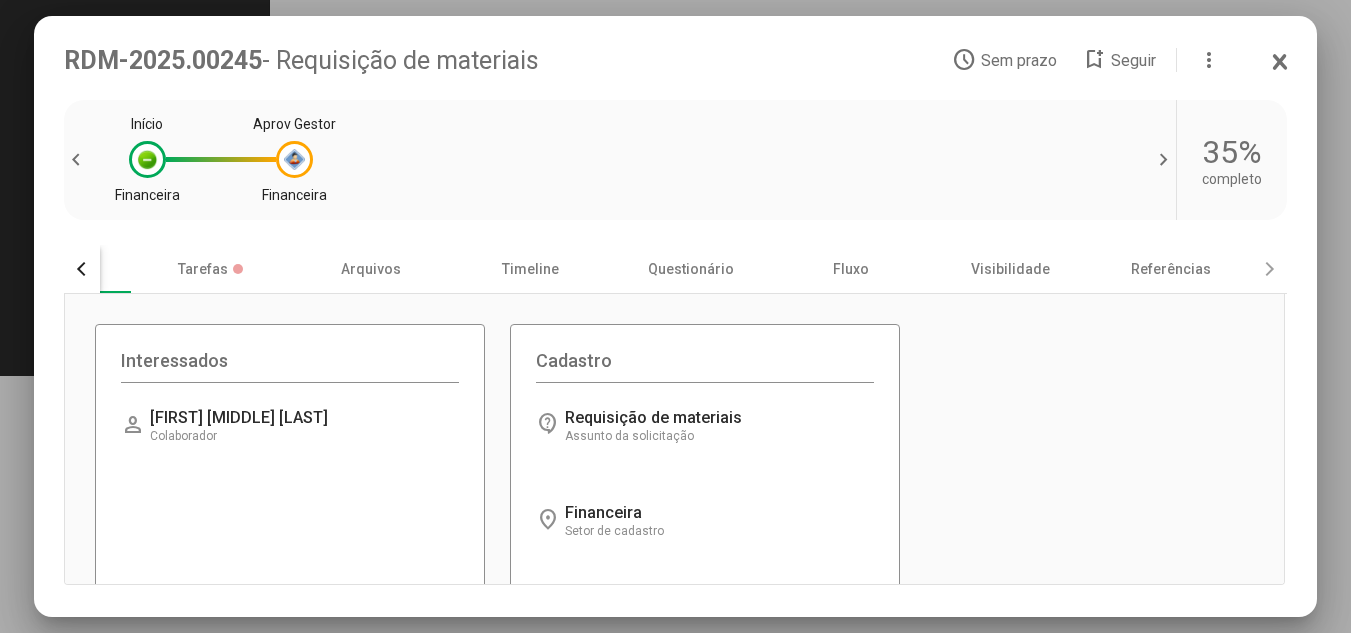 click 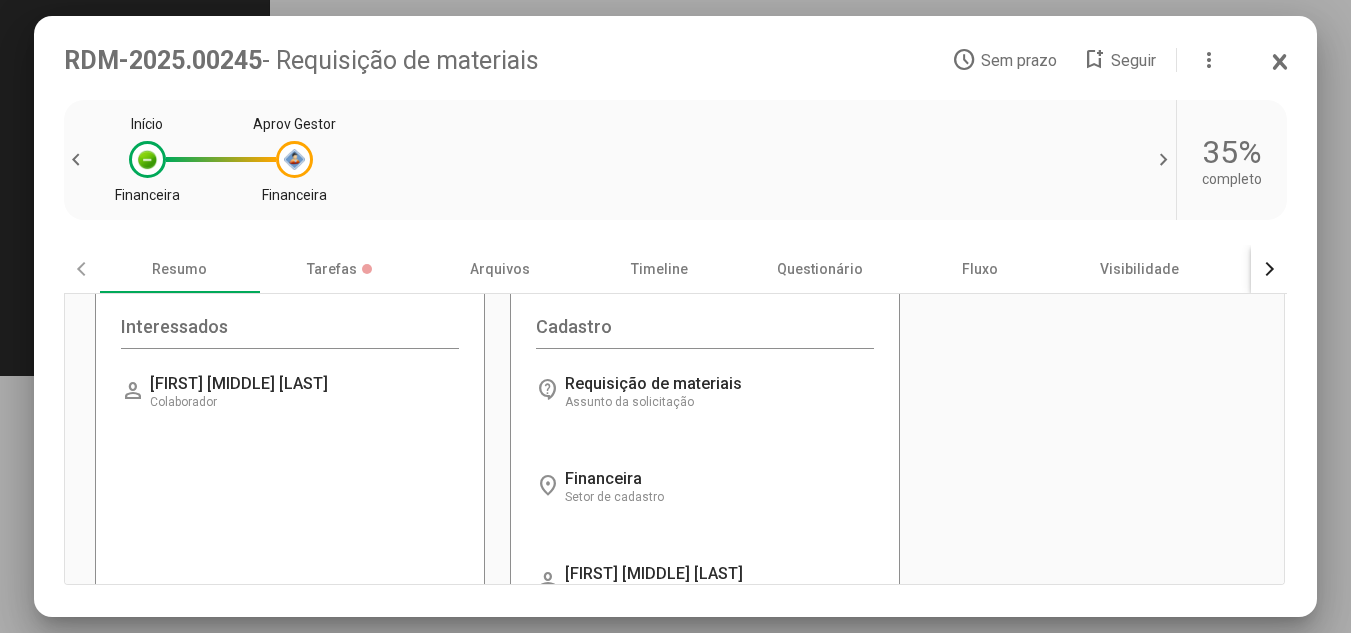 scroll, scrollTop: 0, scrollLeft: 0, axis: both 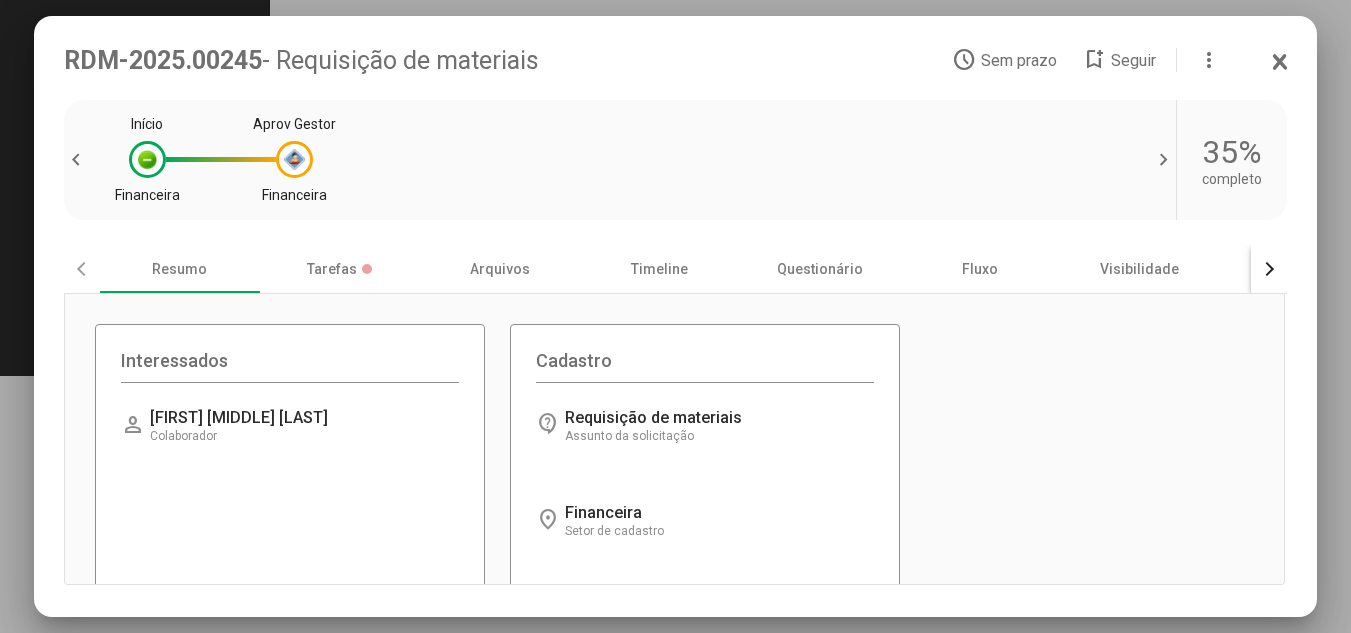 click 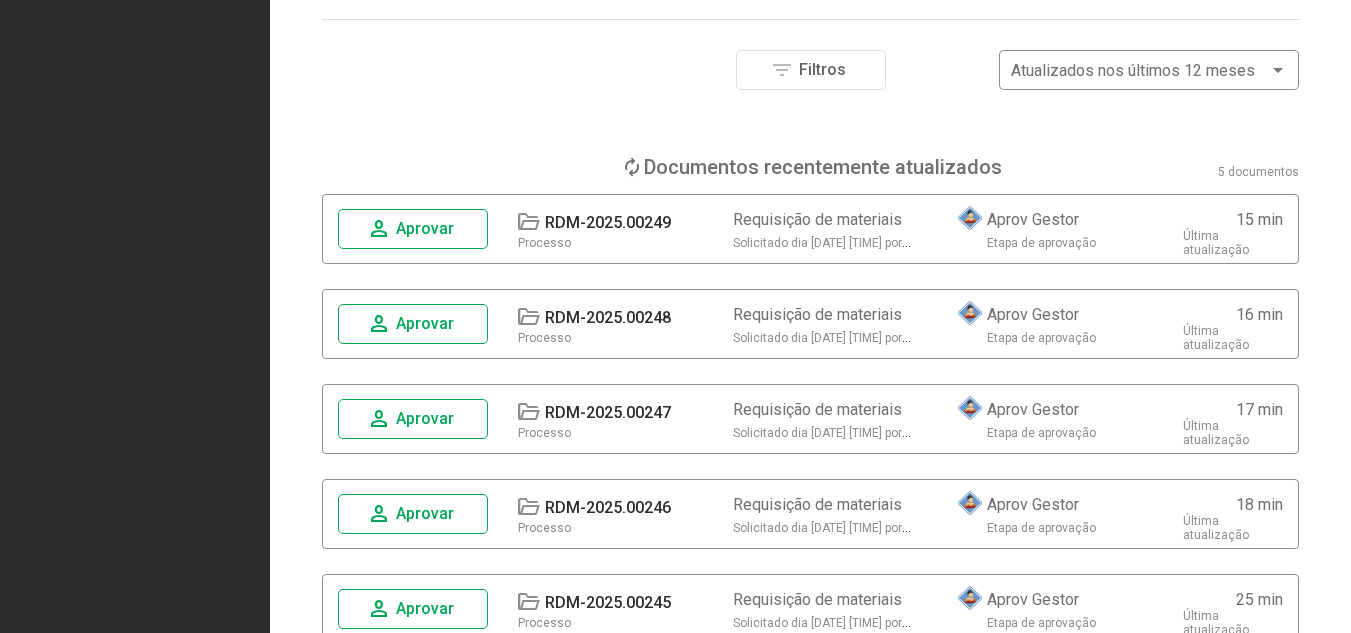 scroll, scrollTop: 257, scrollLeft: 0, axis: vertical 